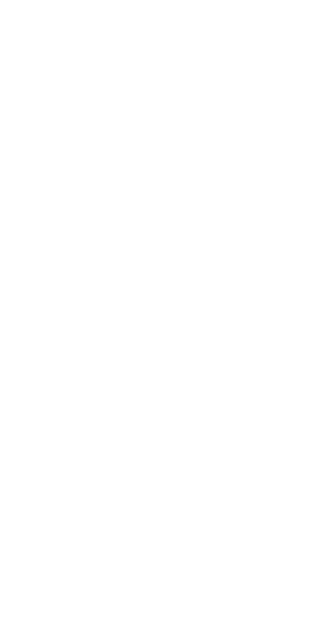 scroll, scrollTop: 0, scrollLeft: 0, axis: both 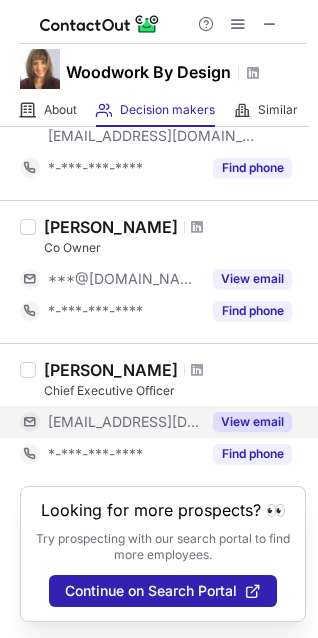 click on "View email" at bounding box center [252, 422] 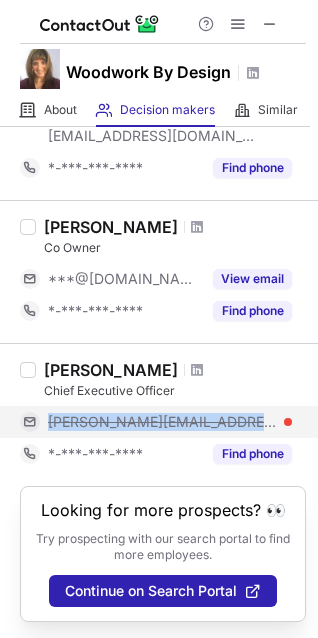 drag, startPoint x: 45, startPoint y: 395, endPoint x: 272, endPoint y: 396, distance: 227.0022 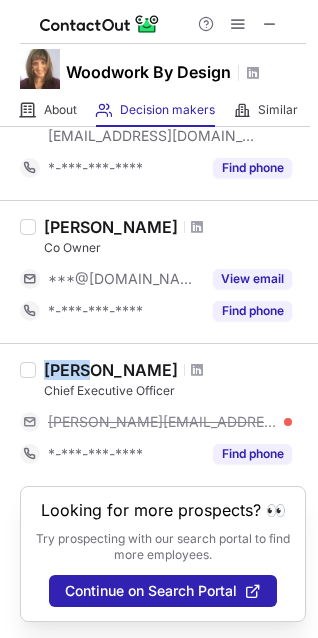 drag, startPoint x: 44, startPoint y: 351, endPoint x: 81, endPoint y: 352, distance: 37.01351 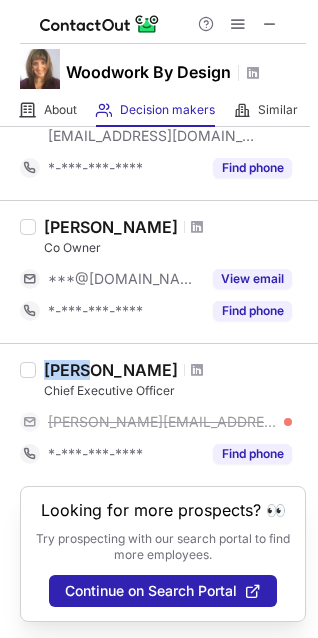 copy on "Terri" 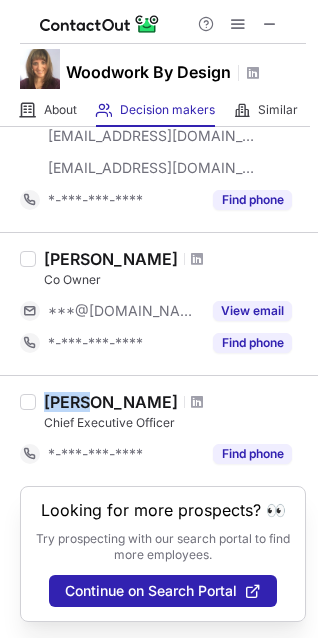 scroll, scrollTop: 383, scrollLeft: 0, axis: vertical 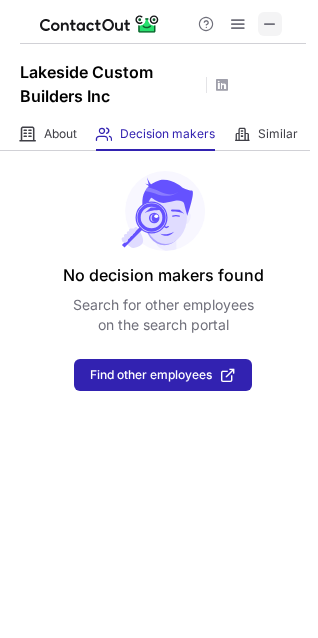 click at bounding box center [270, 24] 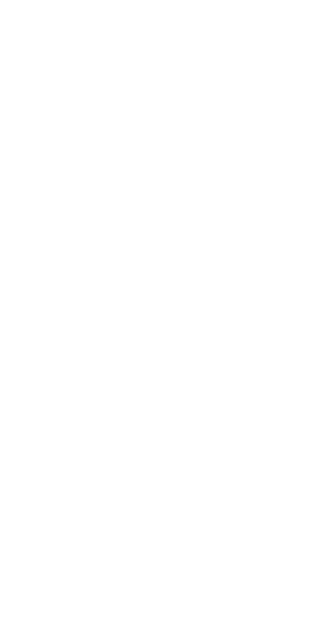 scroll, scrollTop: 0, scrollLeft: 0, axis: both 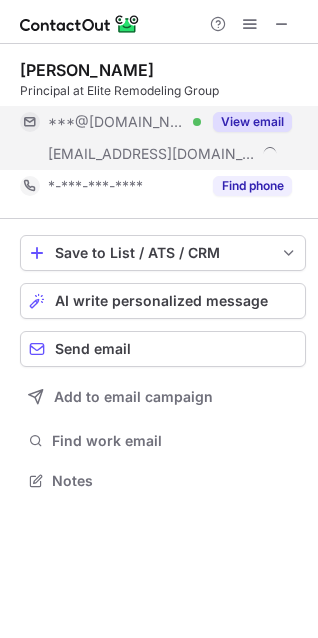 click on "View email" at bounding box center (252, 122) 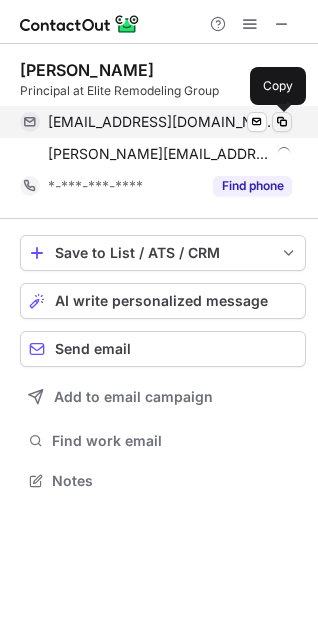 click at bounding box center (282, 122) 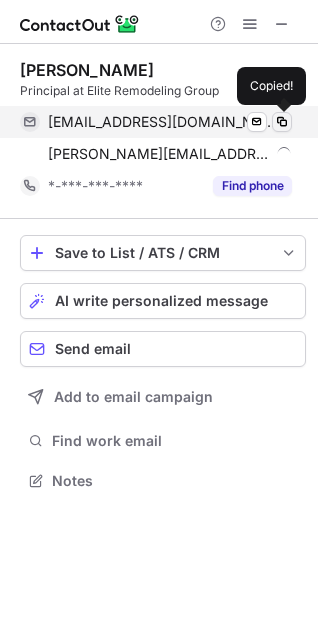 click at bounding box center [282, 122] 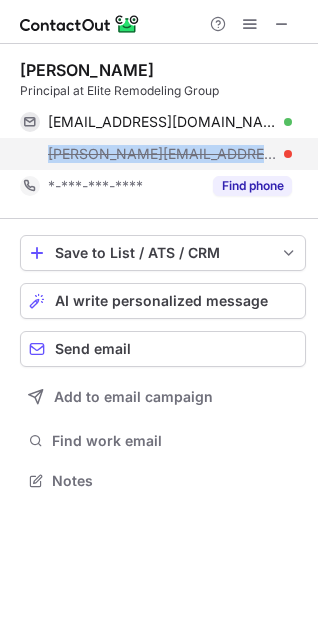 drag, startPoint x: 41, startPoint y: 158, endPoint x: 262, endPoint y: 156, distance: 221.00905 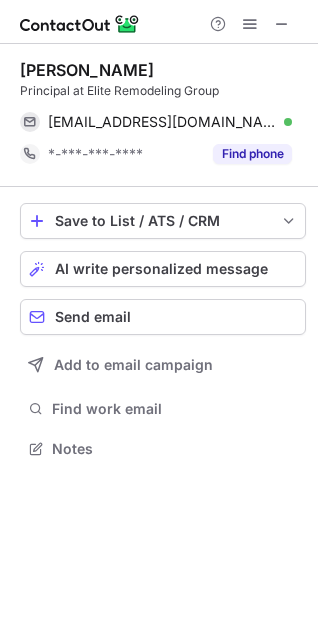 scroll, scrollTop: 435, scrollLeft: 318, axis: both 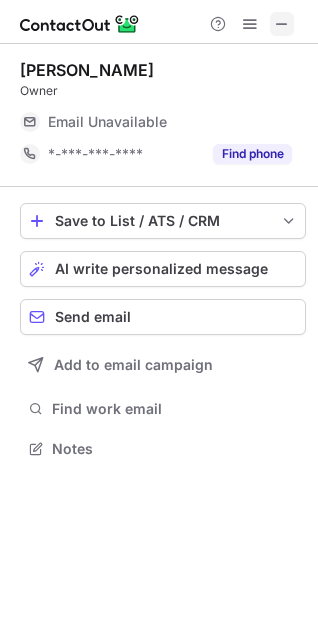 click at bounding box center (282, 24) 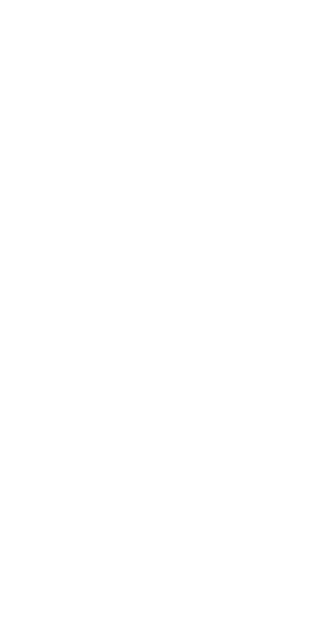 scroll, scrollTop: 0, scrollLeft: 0, axis: both 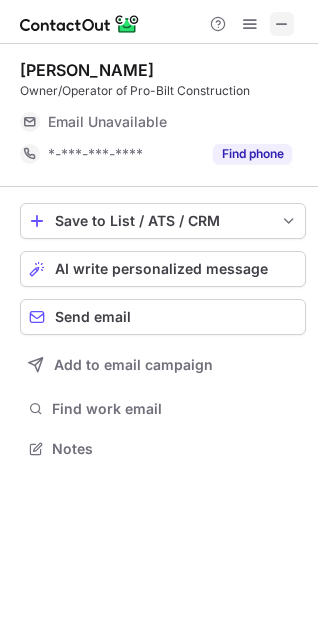 click at bounding box center (282, 24) 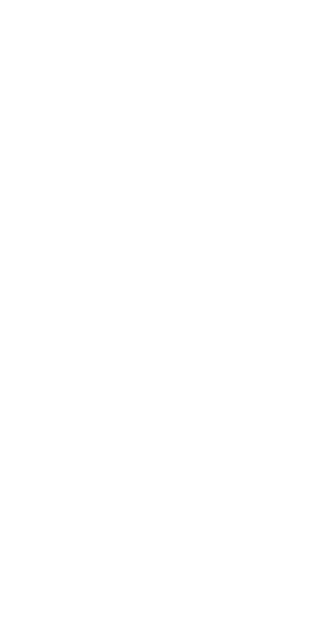 scroll, scrollTop: 0, scrollLeft: 0, axis: both 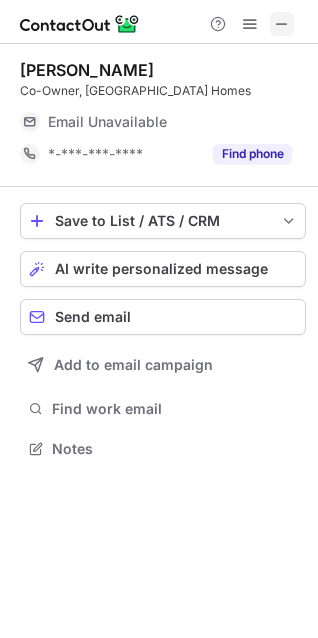 click at bounding box center [282, 24] 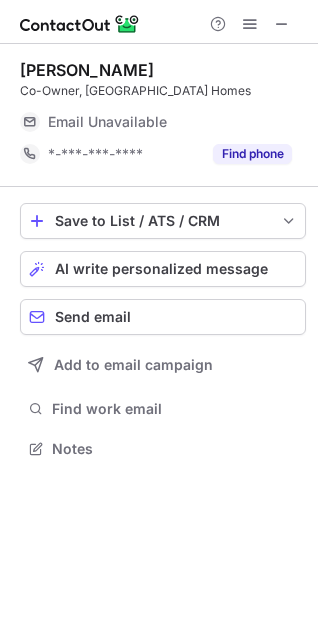type 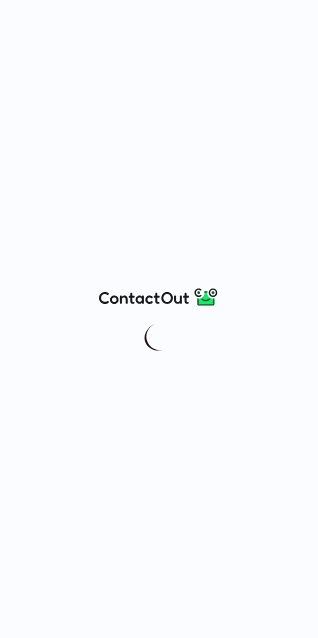 scroll, scrollTop: 0, scrollLeft: 0, axis: both 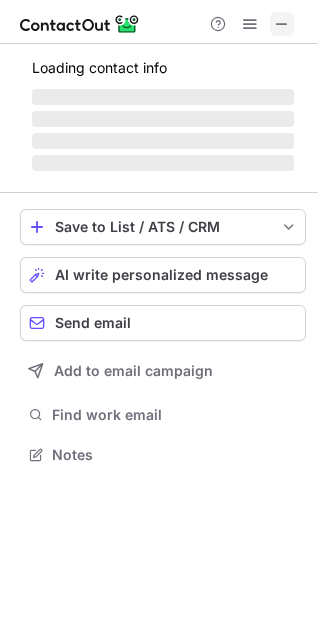 click at bounding box center [282, 24] 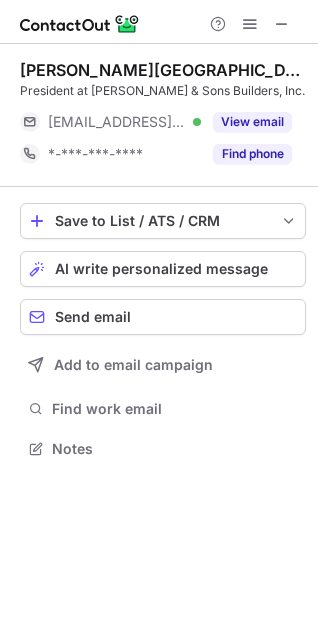 scroll, scrollTop: 435, scrollLeft: 318, axis: both 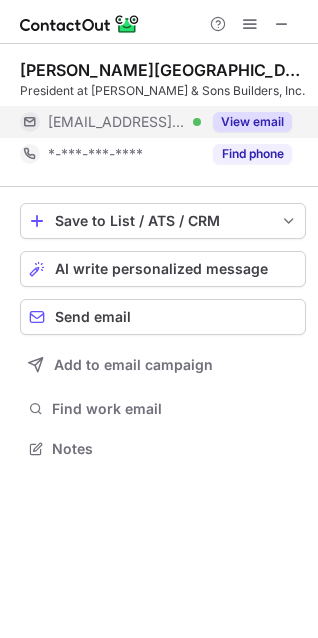 click on "View email" at bounding box center [246, 122] 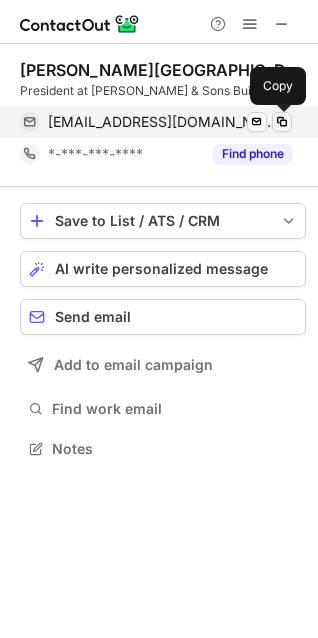 click at bounding box center (282, 122) 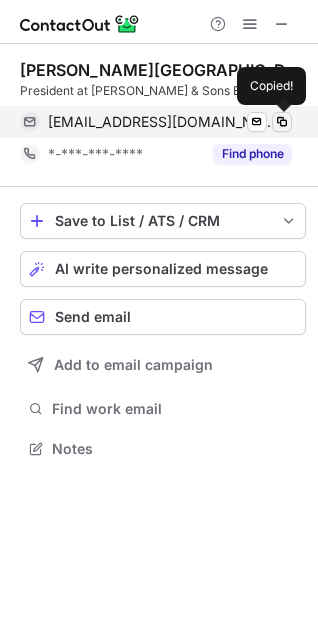 click at bounding box center (282, 122) 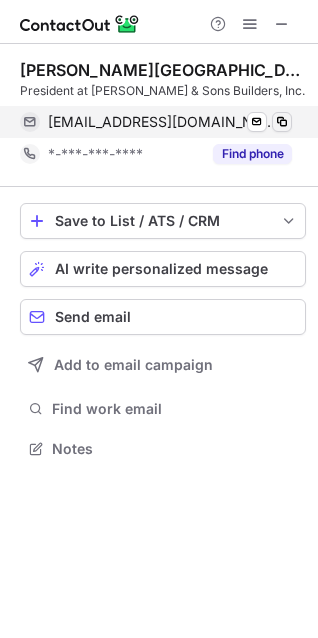 click at bounding box center (282, 122) 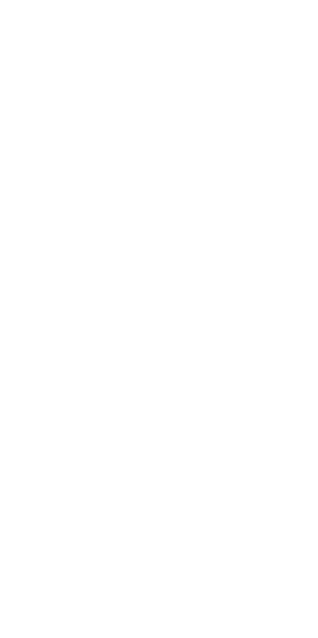 scroll, scrollTop: 0, scrollLeft: 0, axis: both 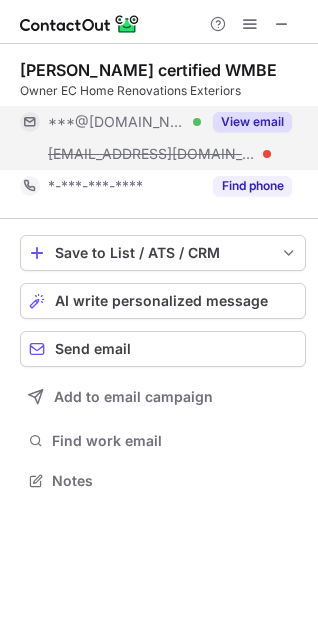 click on "View email" at bounding box center (252, 122) 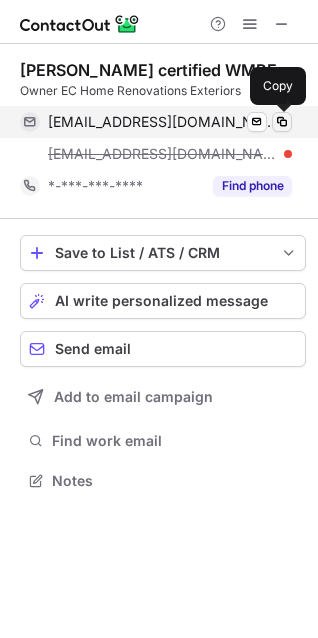 click at bounding box center (282, 122) 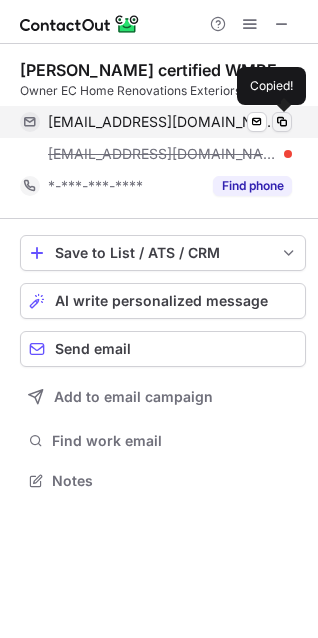 click at bounding box center [282, 122] 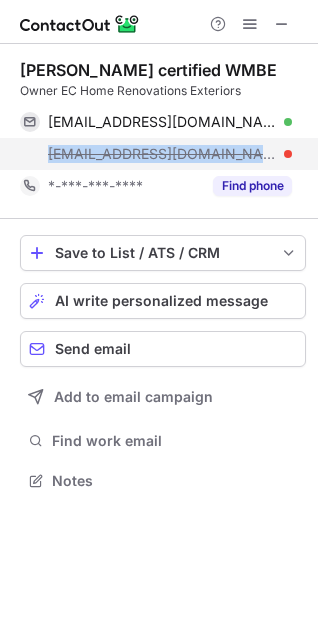 drag, startPoint x: 41, startPoint y: 153, endPoint x: 274, endPoint y: 158, distance: 233.05363 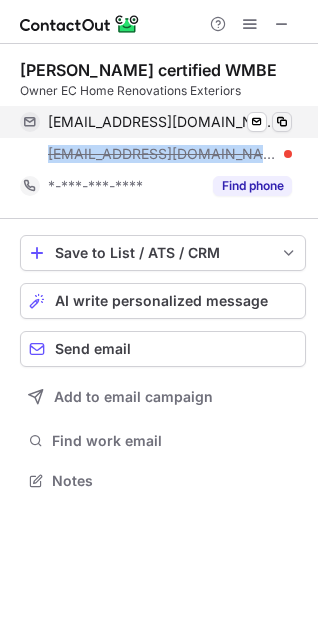 copy on "cookie@echomerenovations.com" 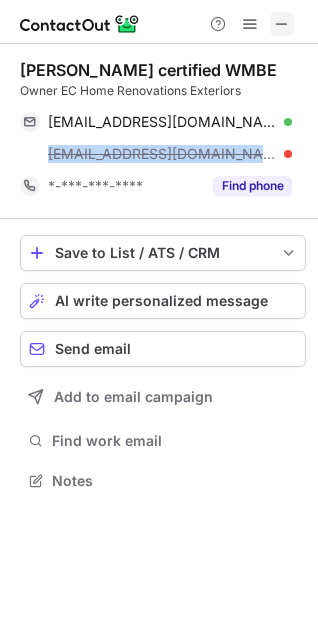 click at bounding box center [282, 24] 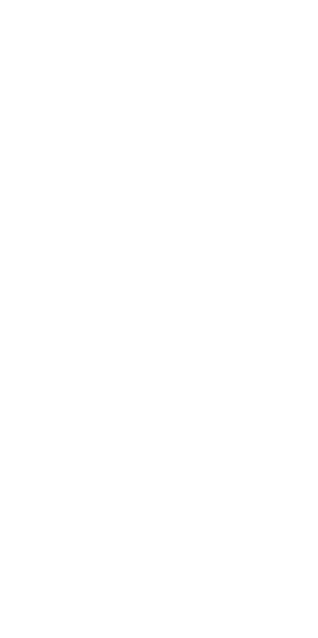 scroll, scrollTop: 0, scrollLeft: 0, axis: both 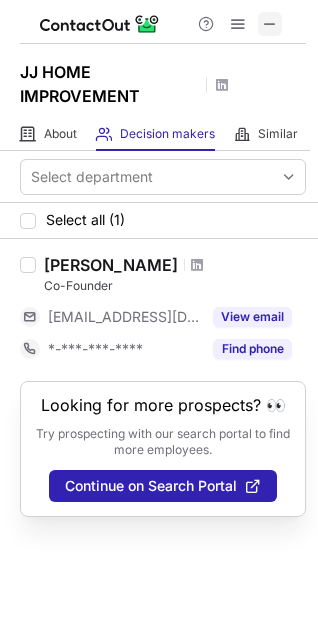 click at bounding box center [270, 24] 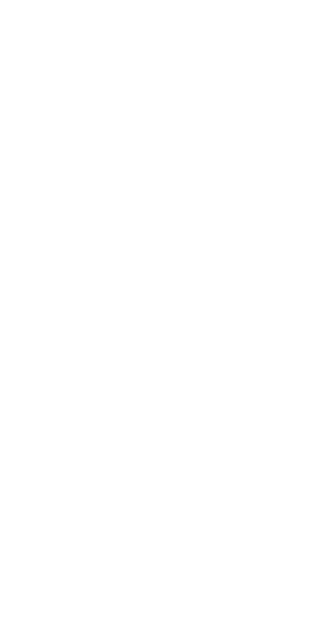 scroll, scrollTop: 0, scrollLeft: 0, axis: both 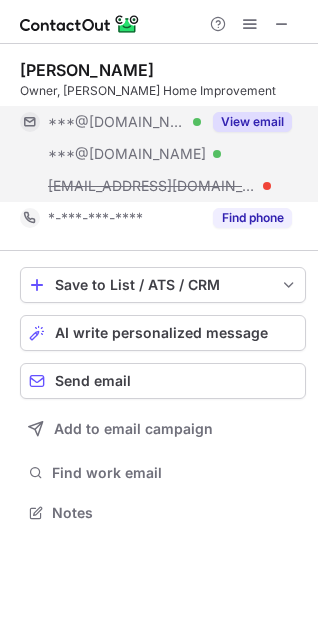 click on "View email" at bounding box center [252, 122] 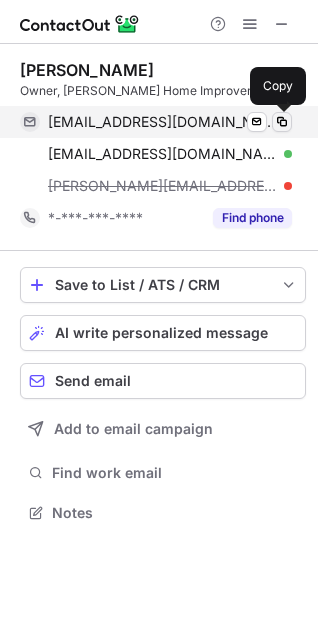 click at bounding box center (282, 122) 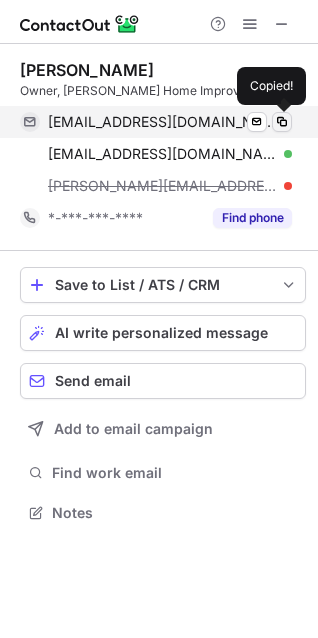 click at bounding box center (282, 122) 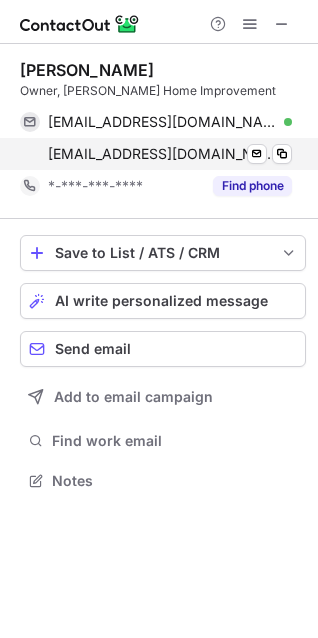 scroll, scrollTop: 467, scrollLeft: 318, axis: both 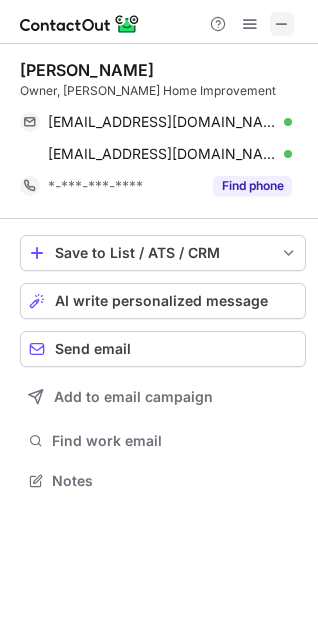 click at bounding box center (282, 24) 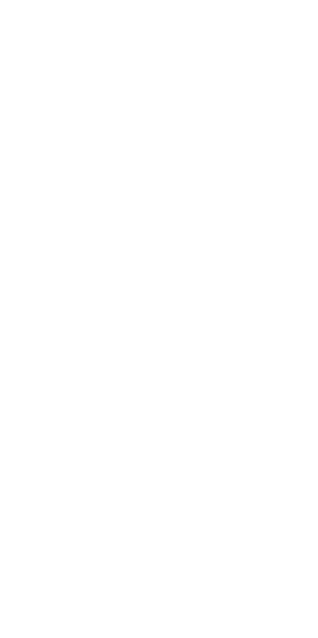 scroll, scrollTop: 0, scrollLeft: 0, axis: both 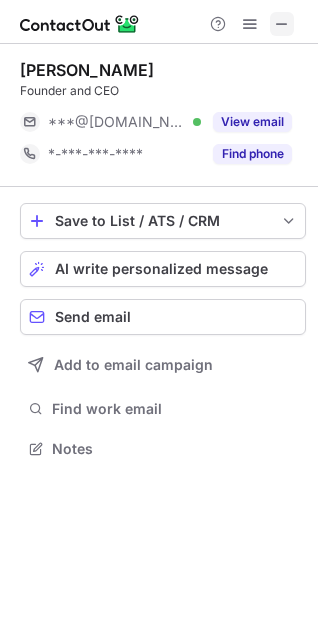 click at bounding box center [282, 24] 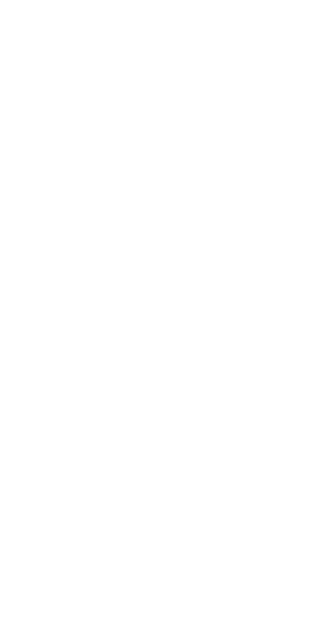 scroll, scrollTop: 0, scrollLeft: 0, axis: both 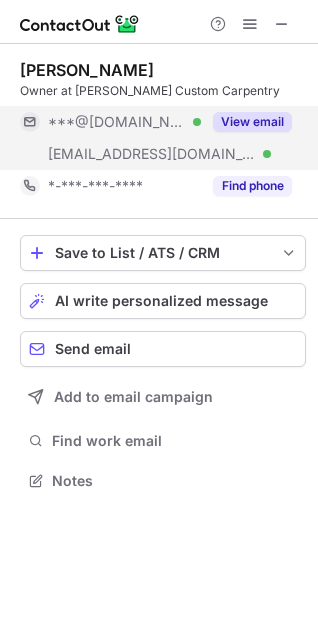 click on "View email" at bounding box center [252, 122] 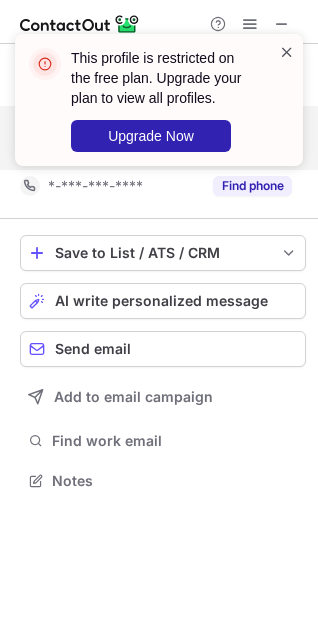 click at bounding box center [287, 52] 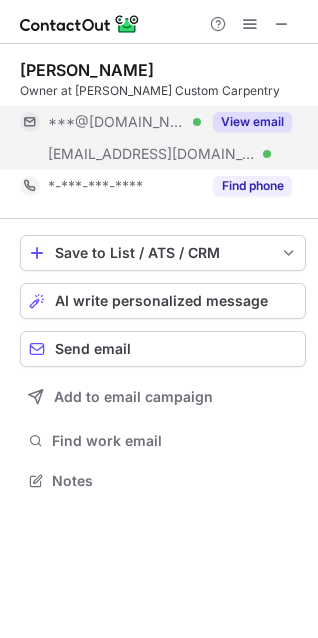 click on "This profile is restricted on the free plan. Upgrade your plan to view all profiles. Upgrade Now" at bounding box center (159, 108) 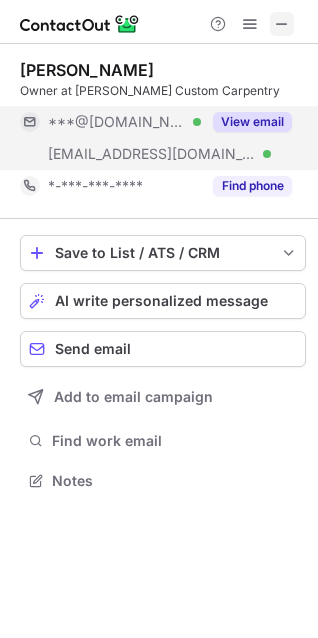 click at bounding box center [282, 24] 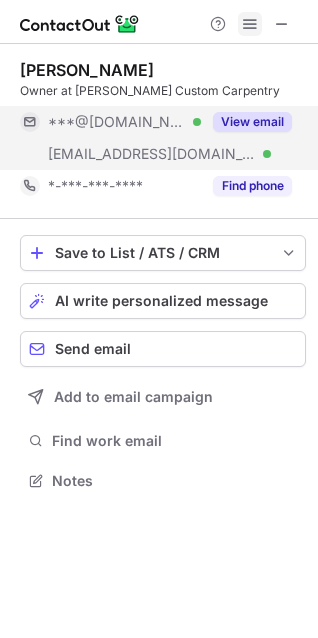 click at bounding box center [250, 24] 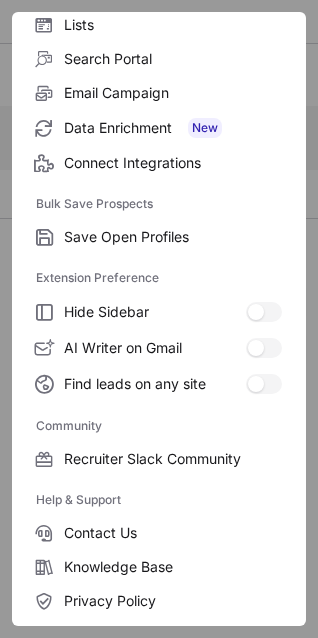 scroll, scrollTop: 269, scrollLeft: 0, axis: vertical 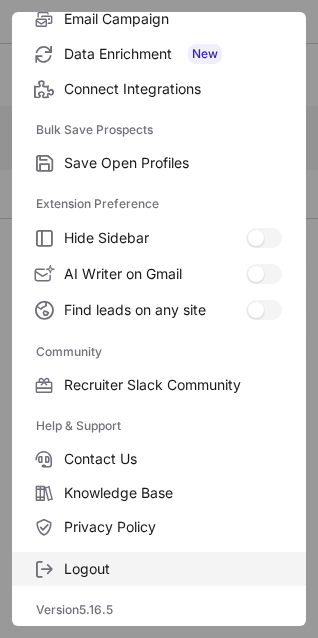 click on "Logout" at bounding box center [173, 569] 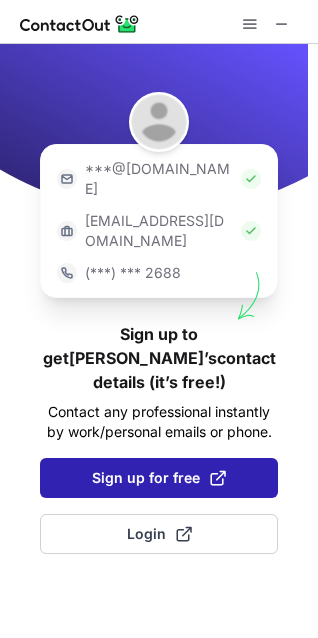 click on "Sign up for free" at bounding box center [159, 478] 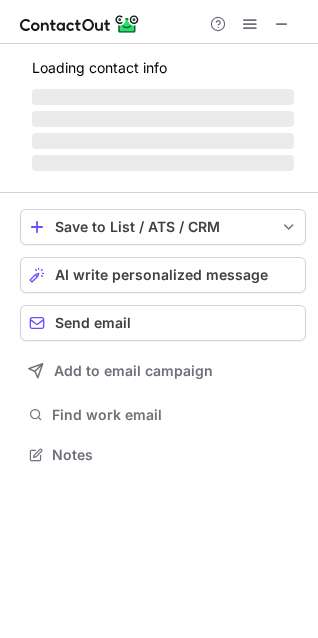 scroll, scrollTop: 10, scrollLeft: 10, axis: both 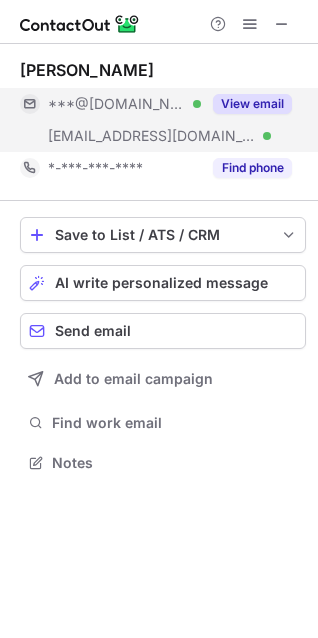 click on "View email" at bounding box center (252, 104) 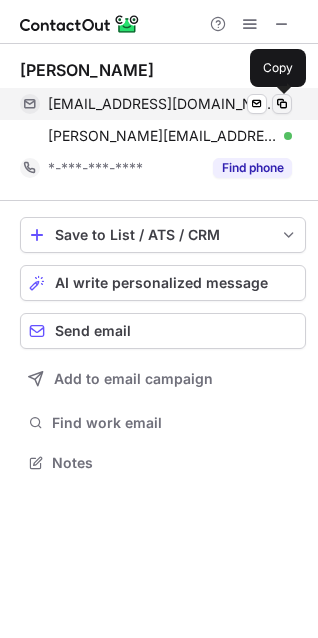 click at bounding box center [282, 104] 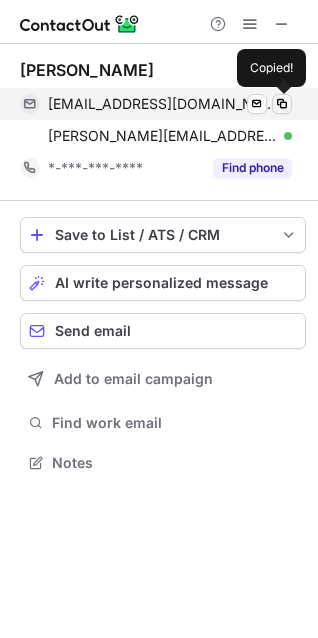 click at bounding box center [282, 104] 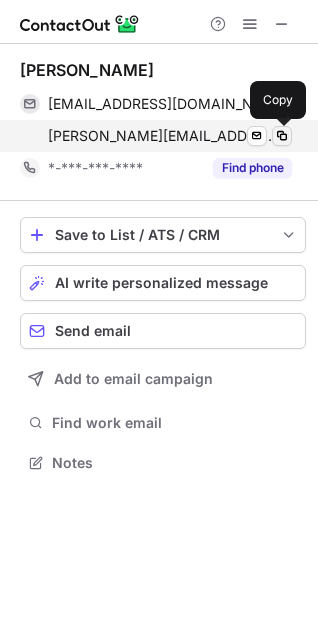 click at bounding box center [282, 136] 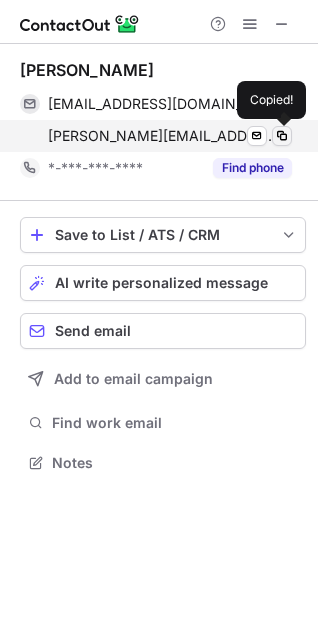 click at bounding box center (282, 136) 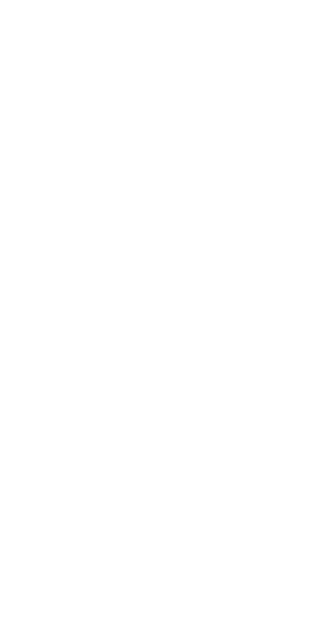 scroll, scrollTop: 0, scrollLeft: 0, axis: both 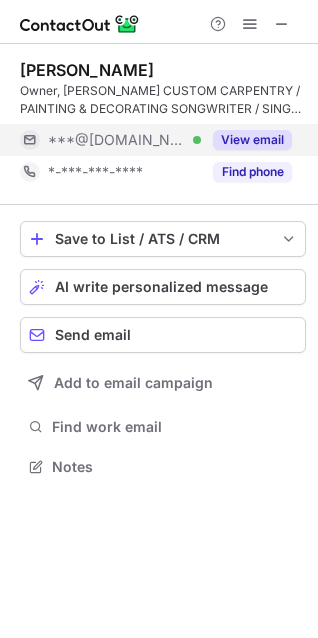 click on "View email" at bounding box center (246, 140) 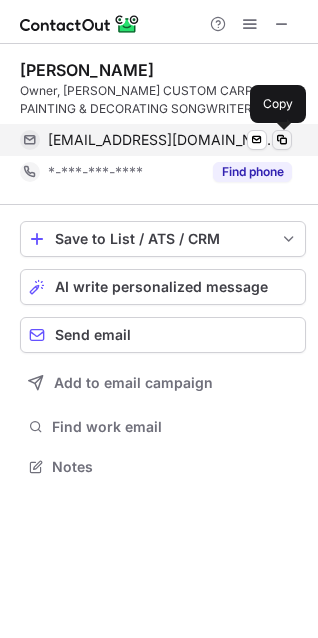 click at bounding box center (282, 140) 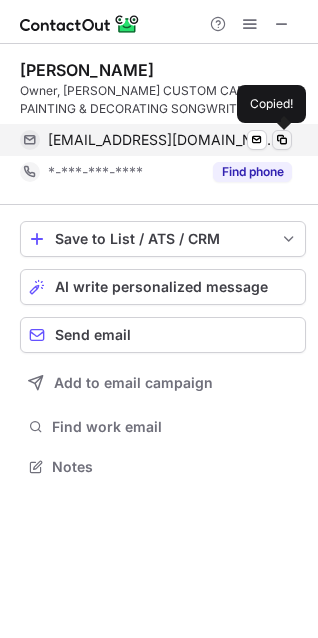 click at bounding box center [282, 140] 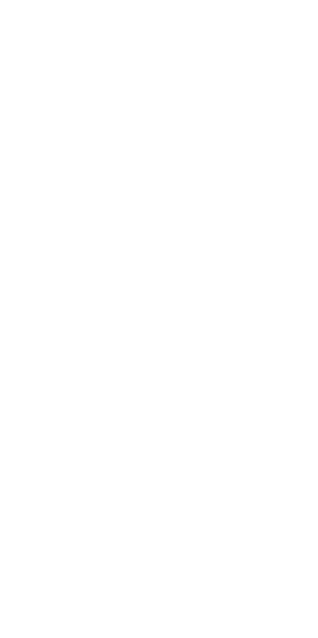 scroll, scrollTop: 0, scrollLeft: 0, axis: both 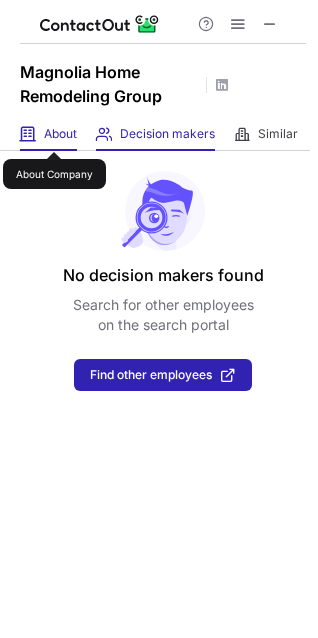 click on "About" at bounding box center [60, 134] 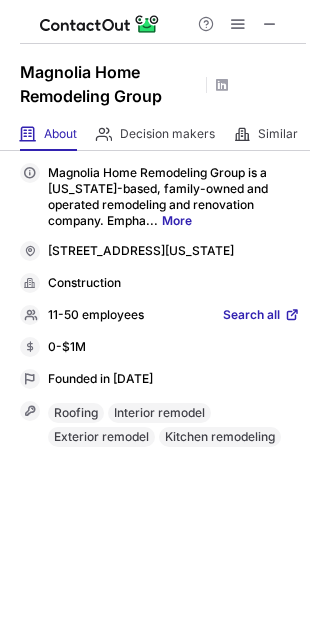 click on "Search all" at bounding box center (251, 316) 